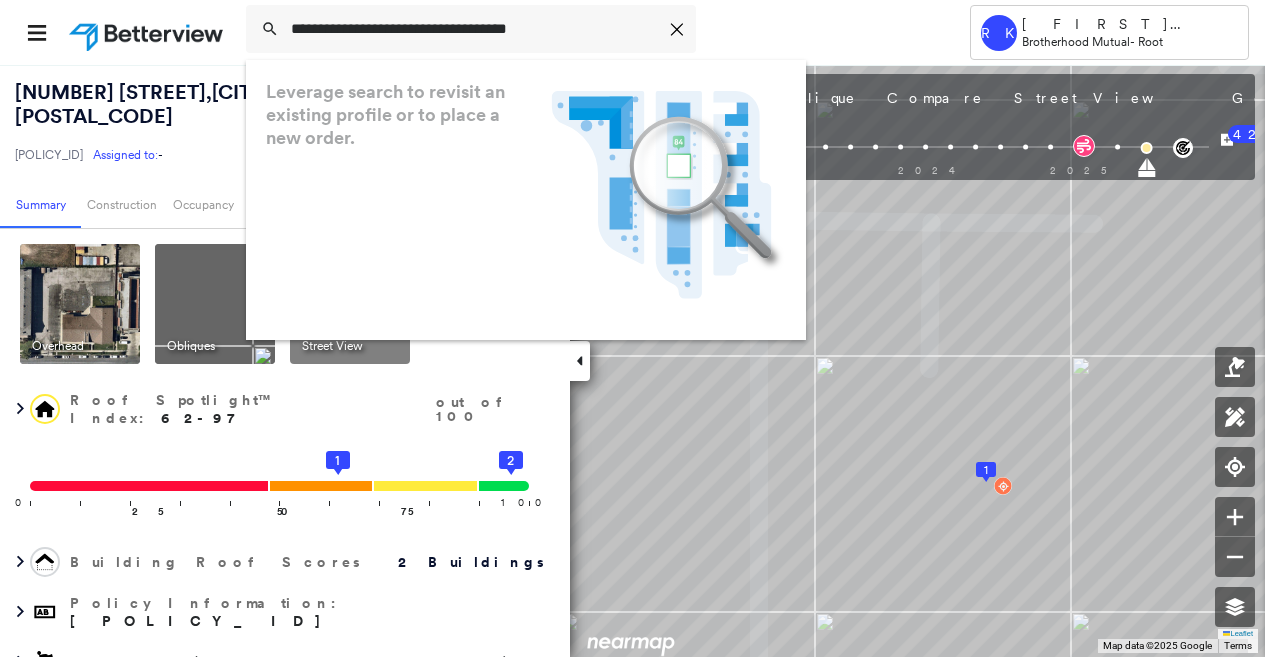 scroll, scrollTop: 0, scrollLeft: 0, axis: both 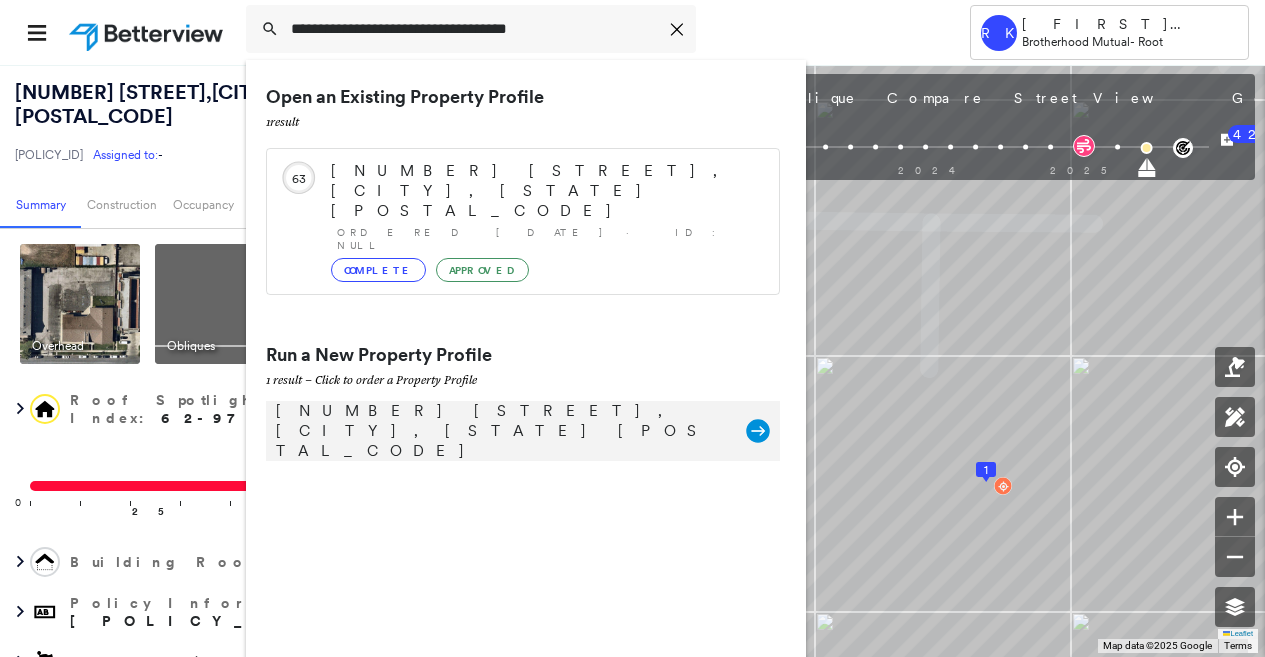 type on "**********" 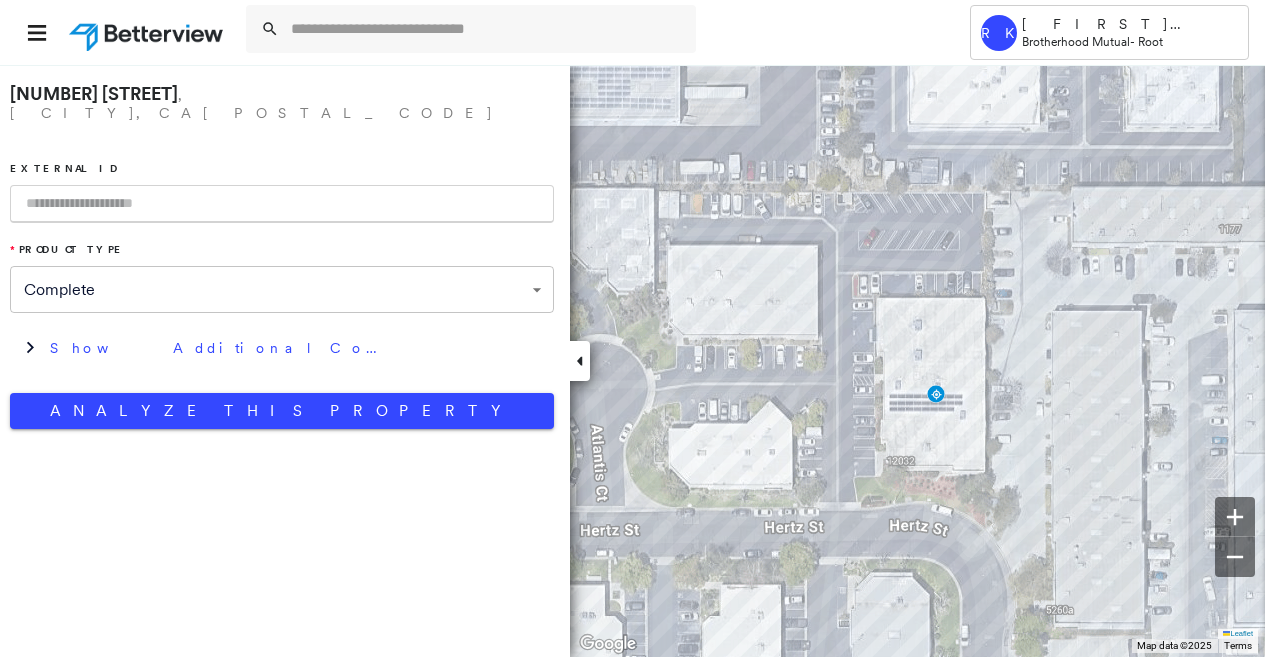 click at bounding box center [282, 204] 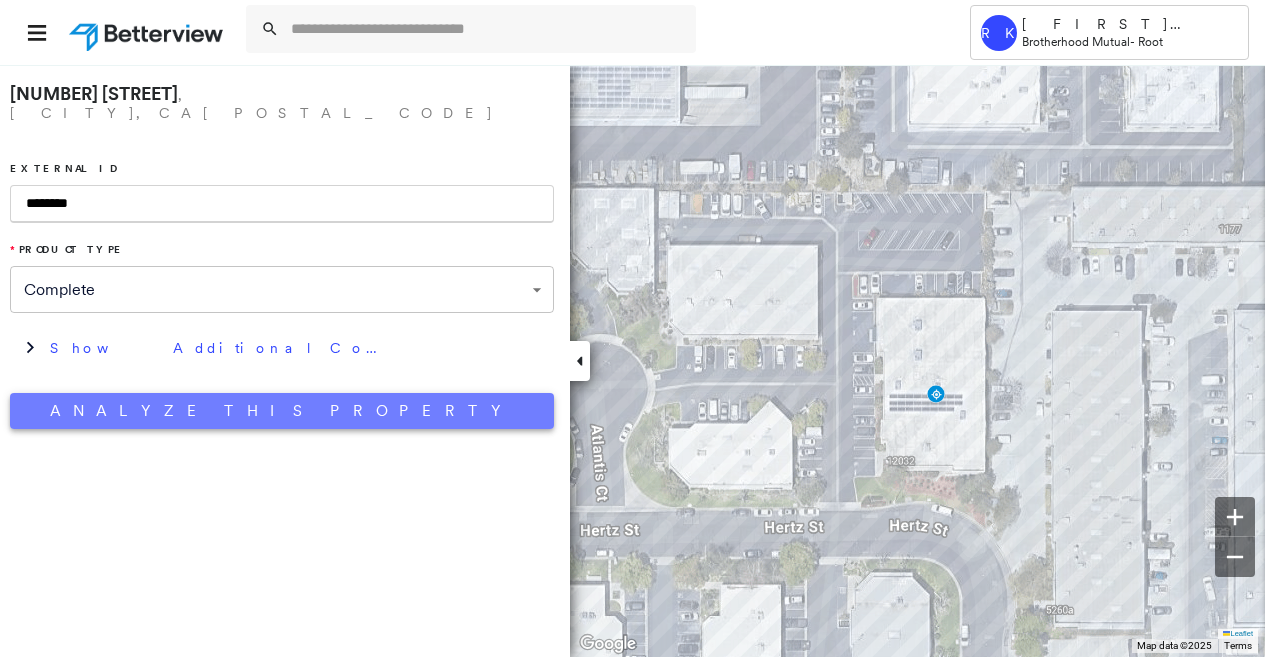 type on "********" 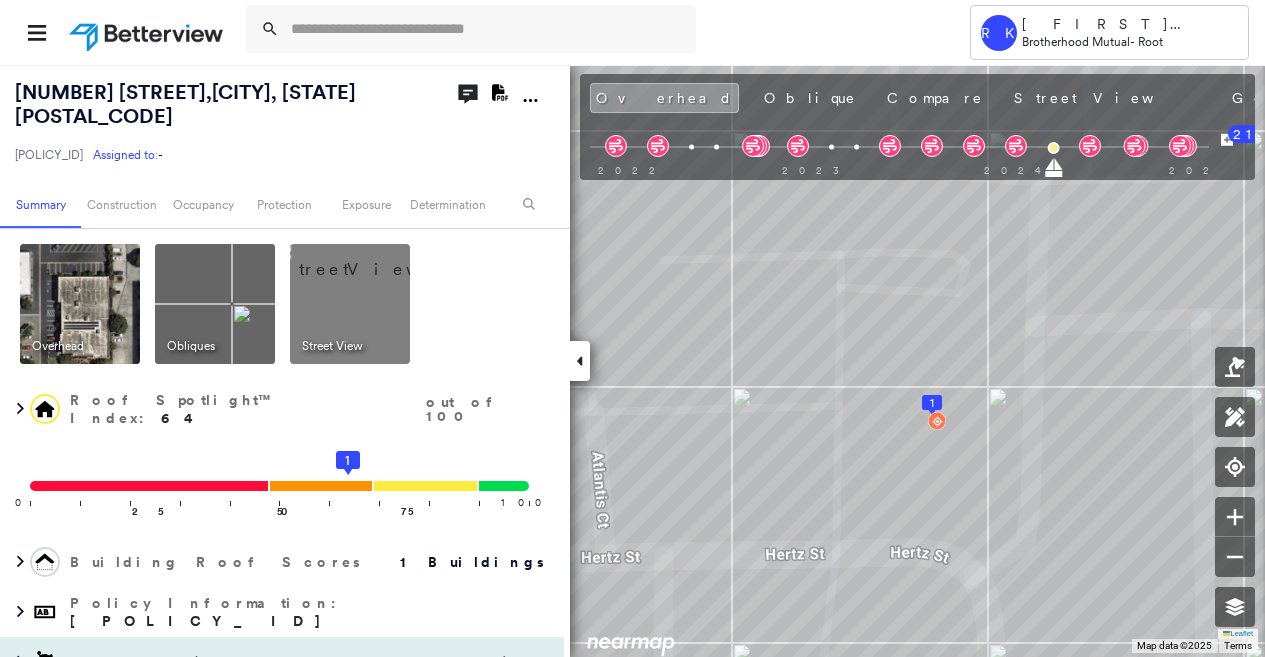 click on "Flags :  1 (0 cleared, 1 uncleared)" at bounding box center (282, 662) 